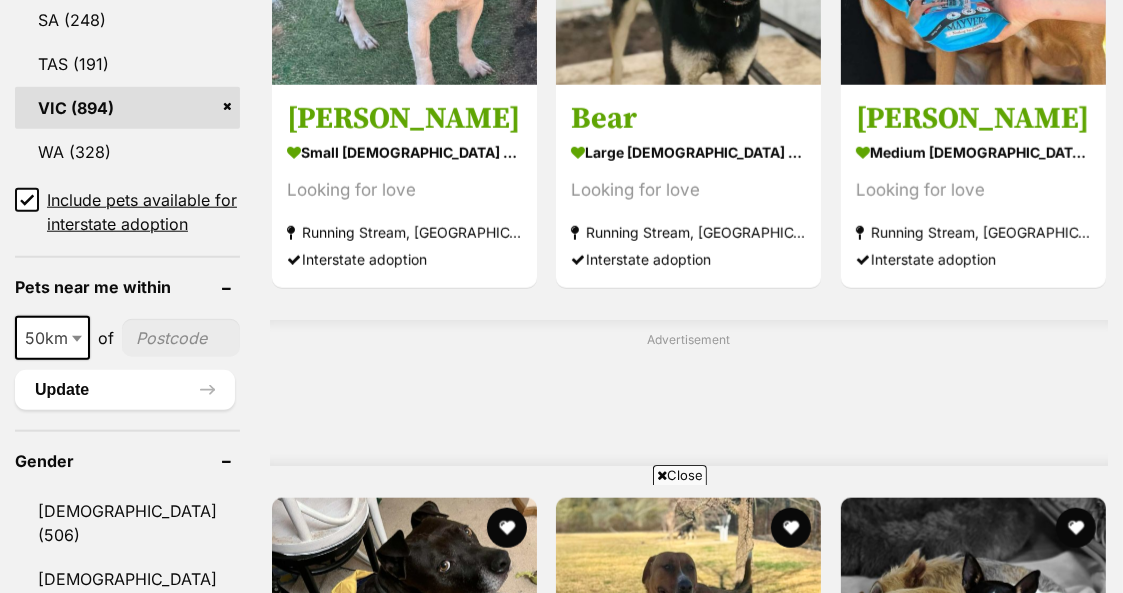 scroll, scrollTop: 1370, scrollLeft: 0, axis: vertical 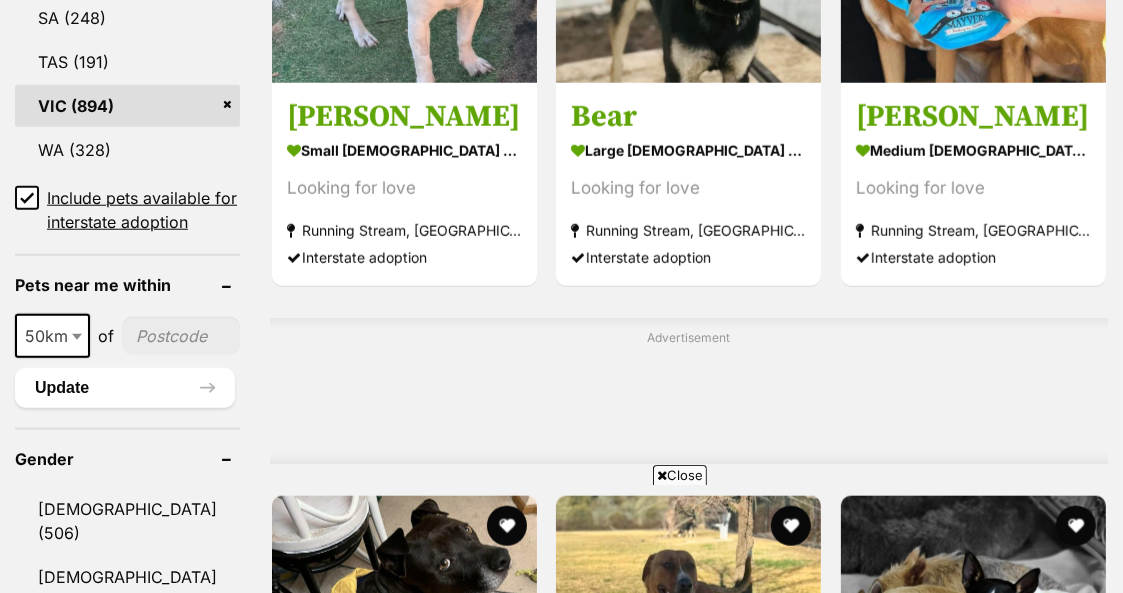 click 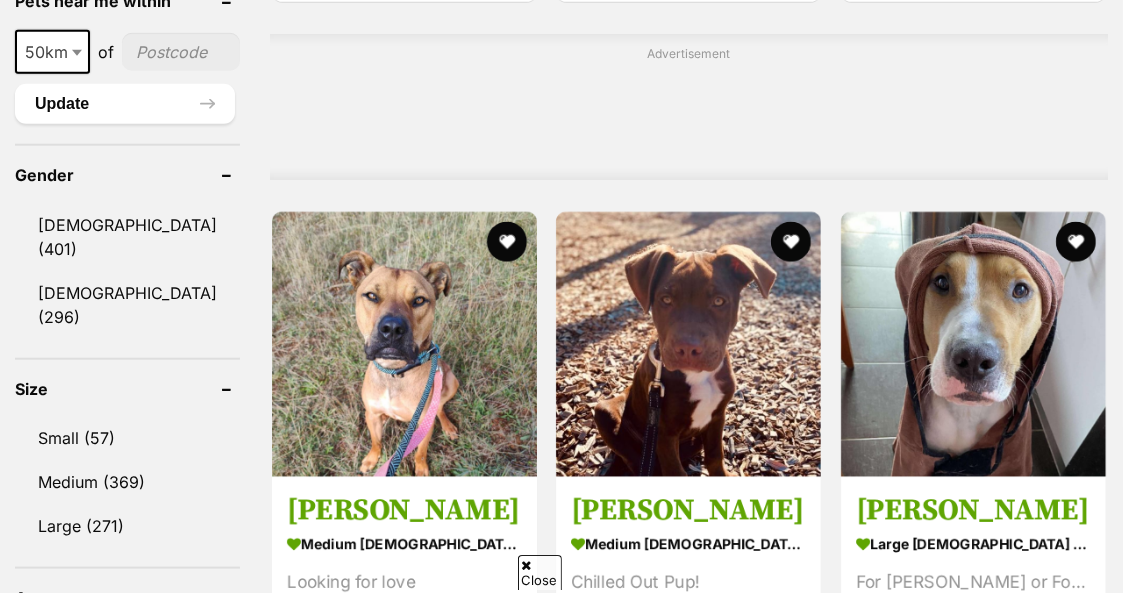 scroll, scrollTop: 1624, scrollLeft: 0, axis: vertical 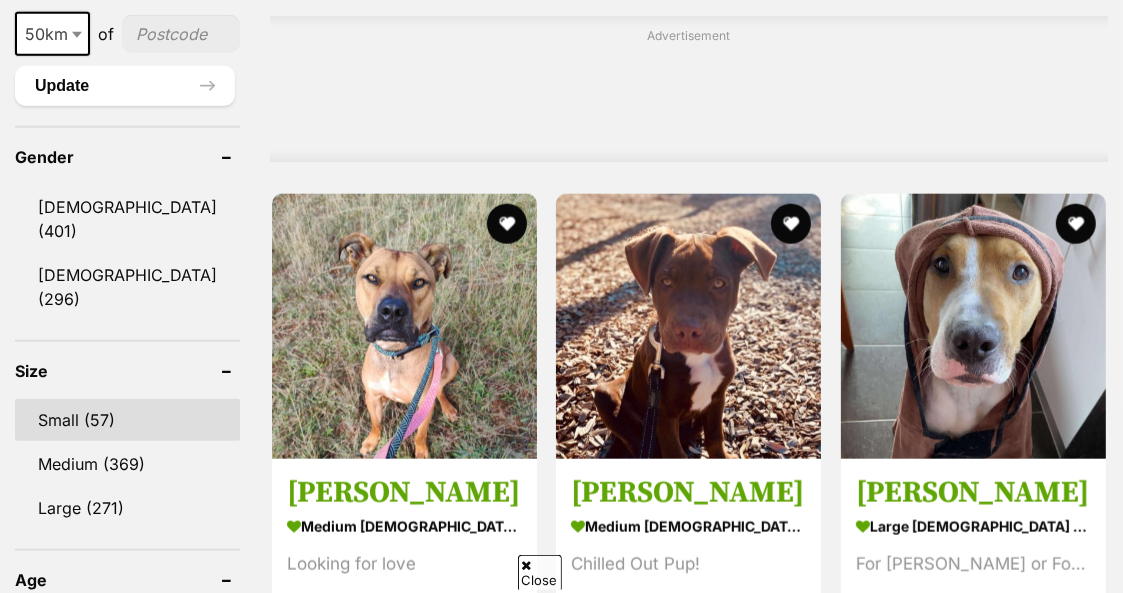 click on "Small (57)" at bounding box center (127, 420) 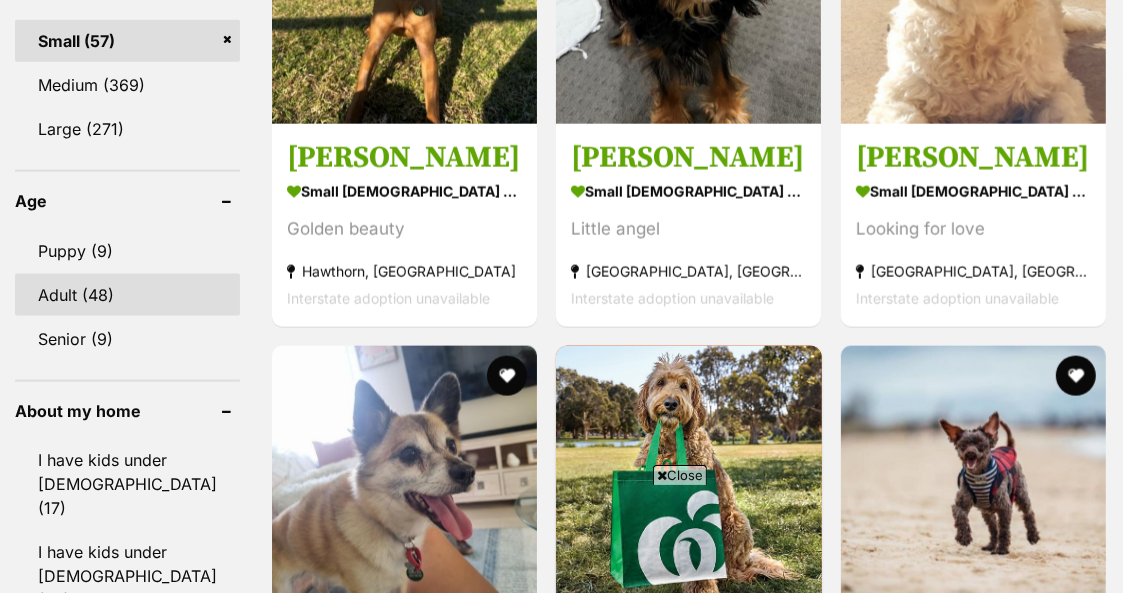 scroll, scrollTop: 0, scrollLeft: 0, axis: both 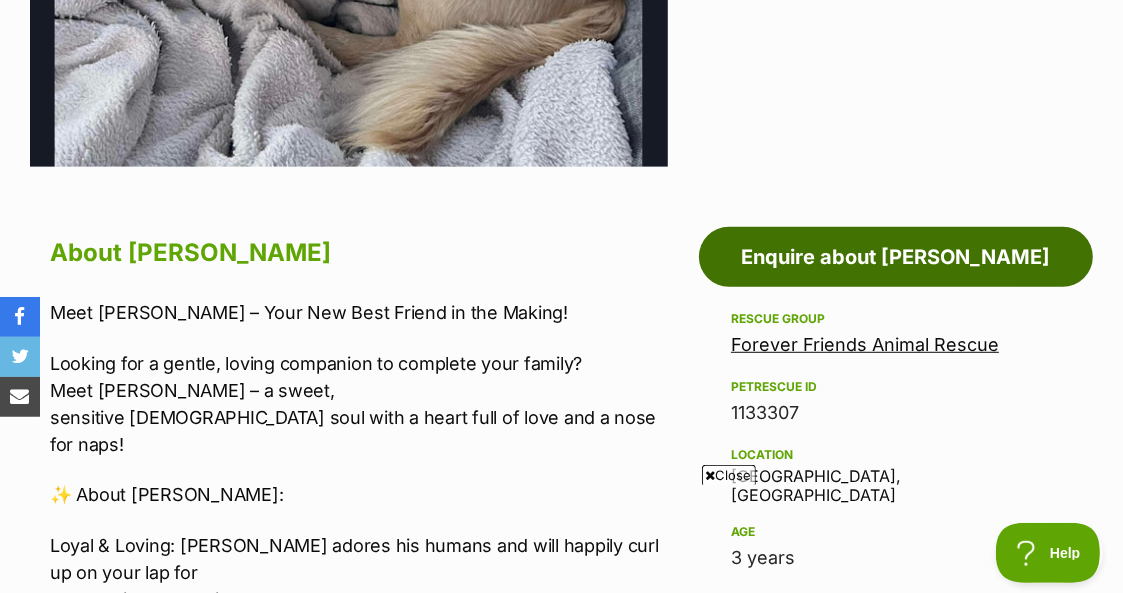 click on "Enquire about [PERSON_NAME]" at bounding box center (896, 257) 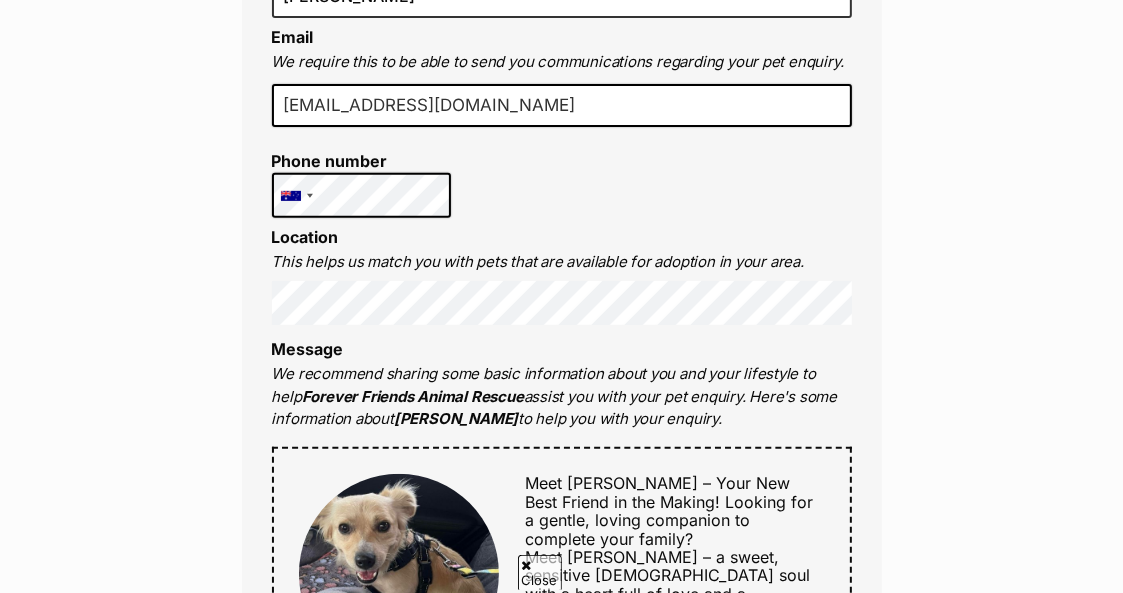 scroll, scrollTop: 526, scrollLeft: 0, axis: vertical 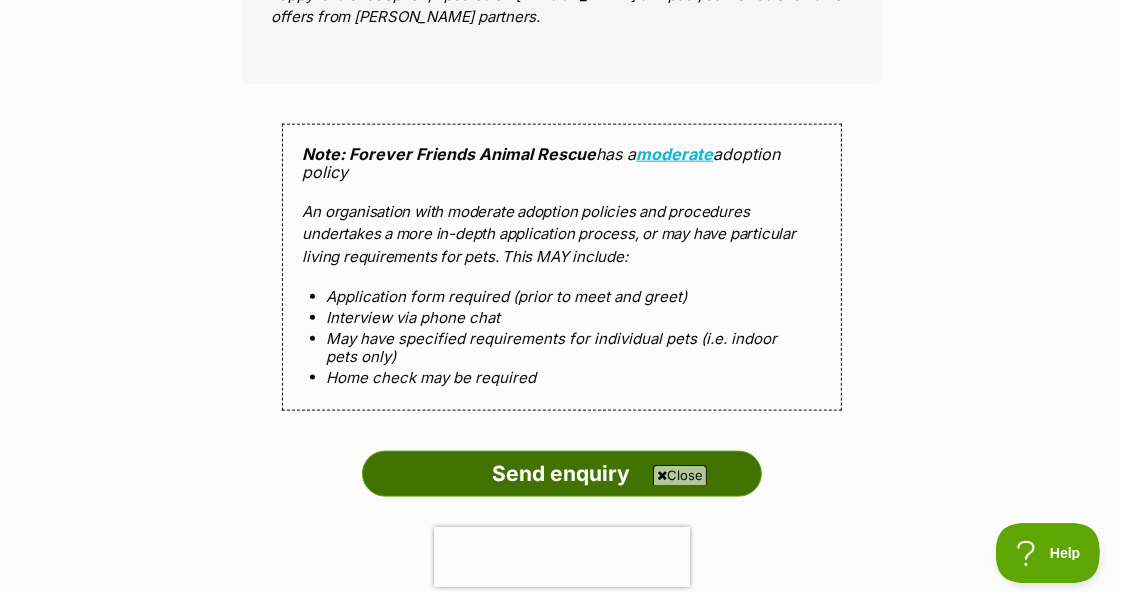 click on "Send enquiry" at bounding box center [562, 474] 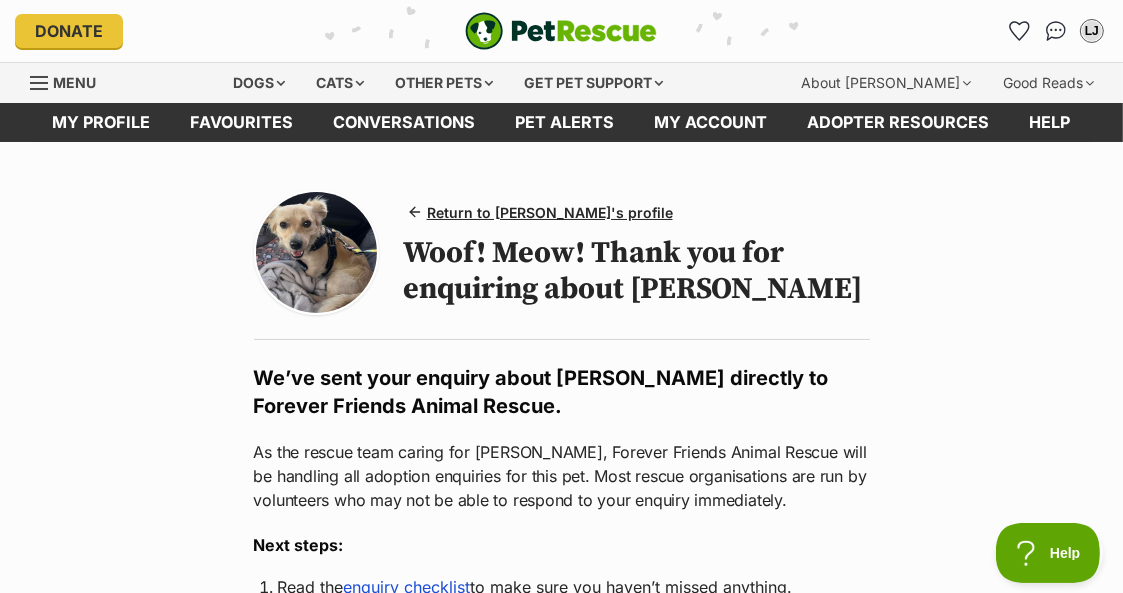 scroll, scrollTop: 0, scrollLeft: 0, axis: both 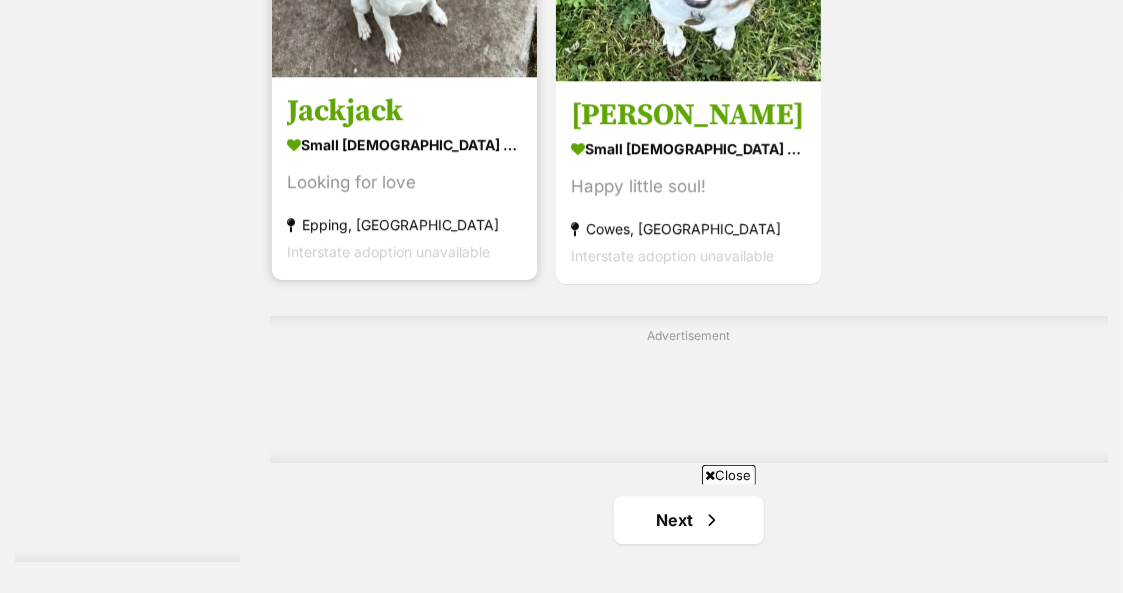 click on "small male Dog" at bounding box center (404, 144) 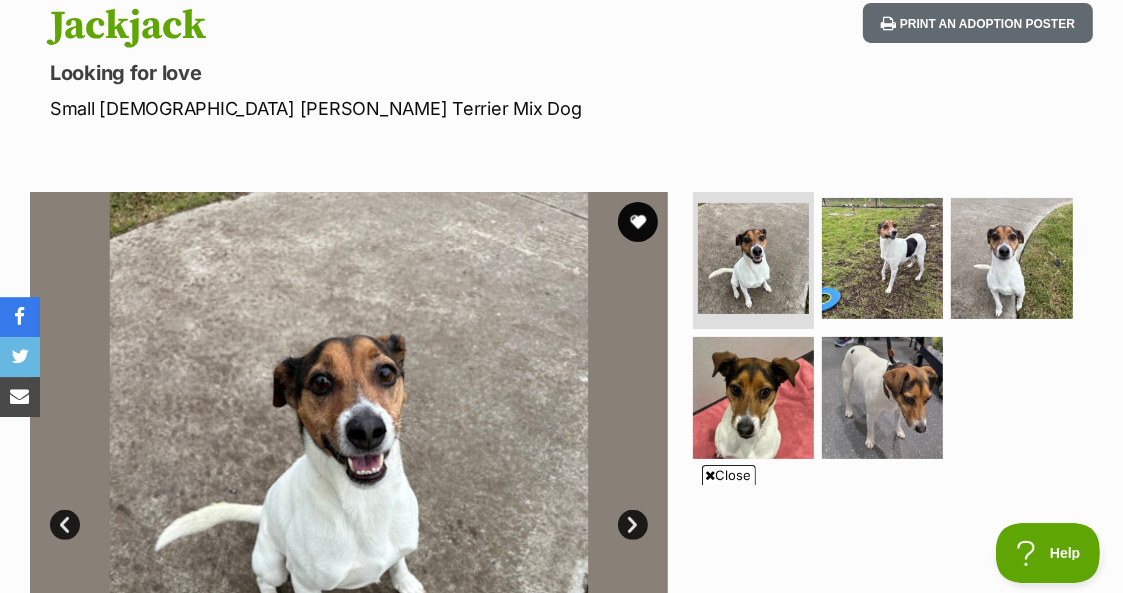 scroll, scrollTop: 219, scrollLeft: 0, axis: vertical 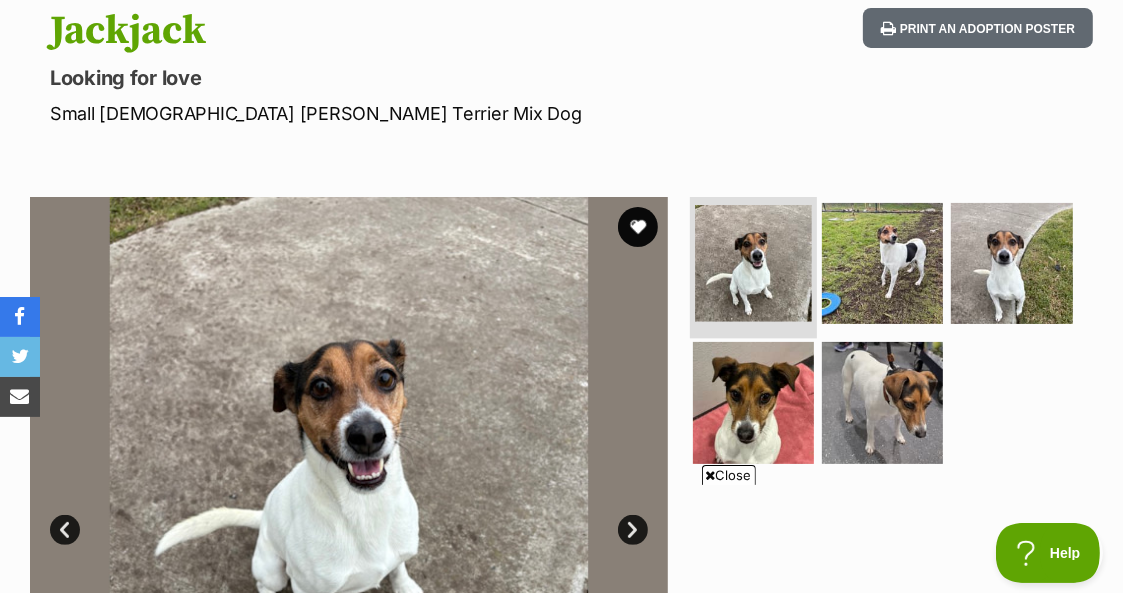 click at bounding box center [753, 263] 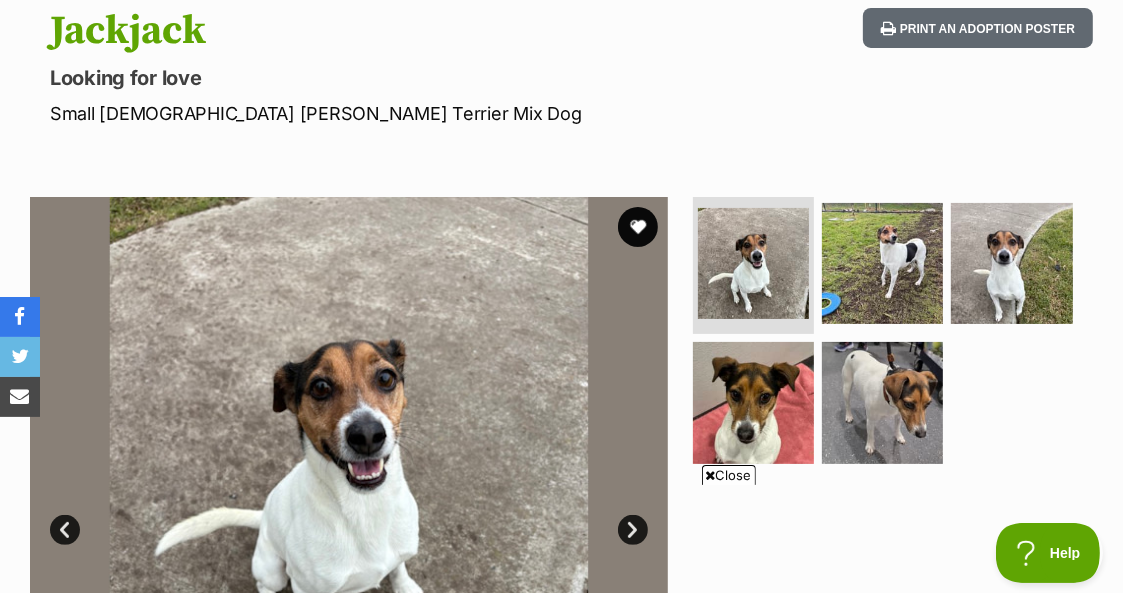 click at bounding box center [349, 516] 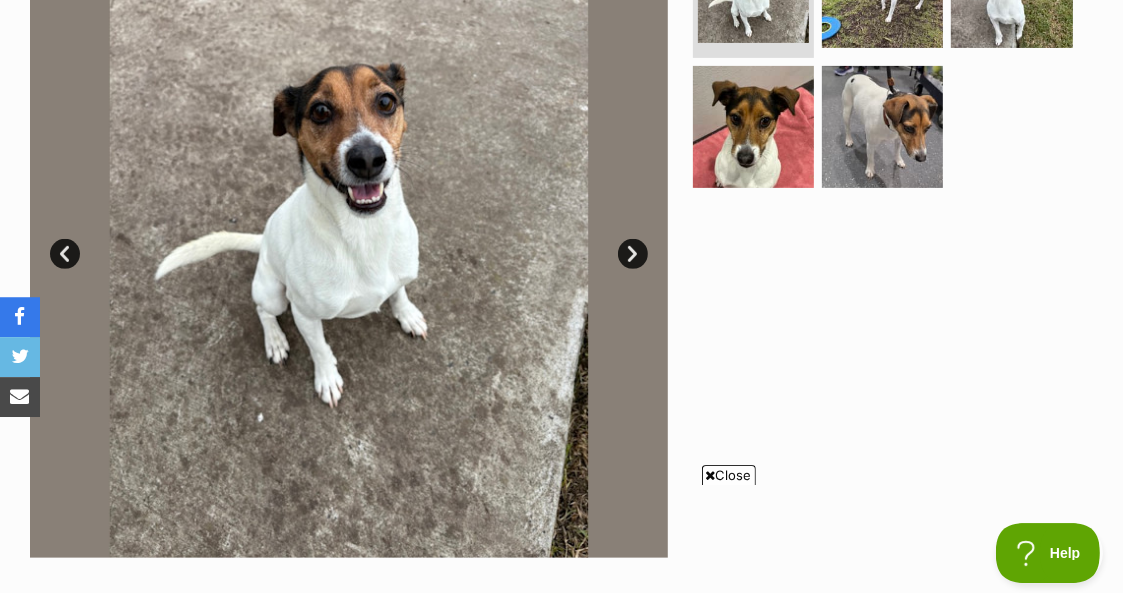 scroll, scrollTop: 496, scrollLeft: 0, axis: vertical 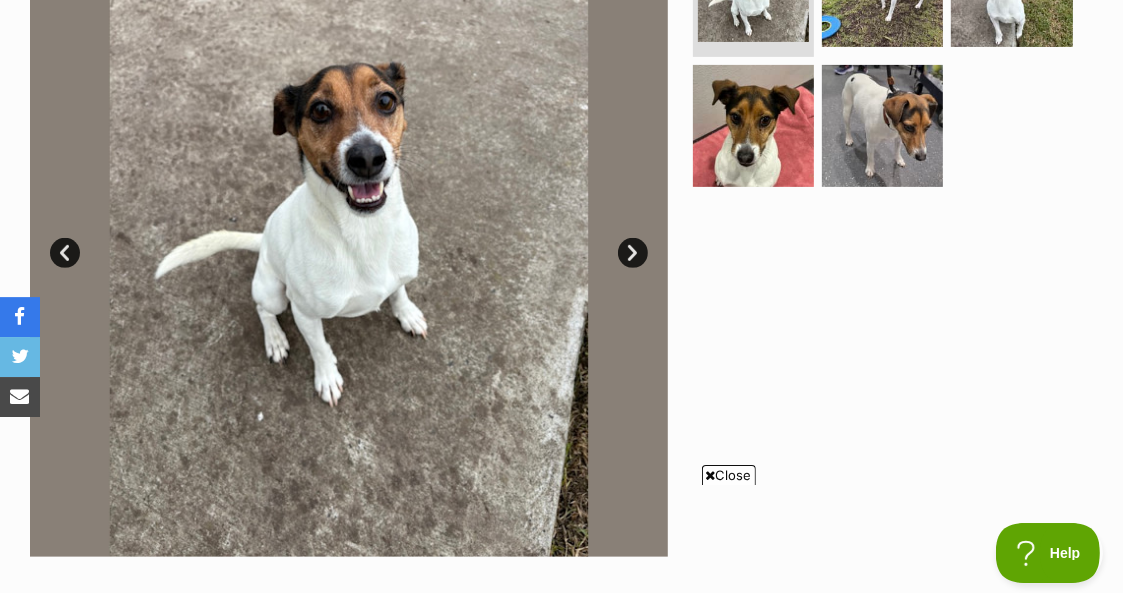 click on "Next" at bounding box center [633, 253] 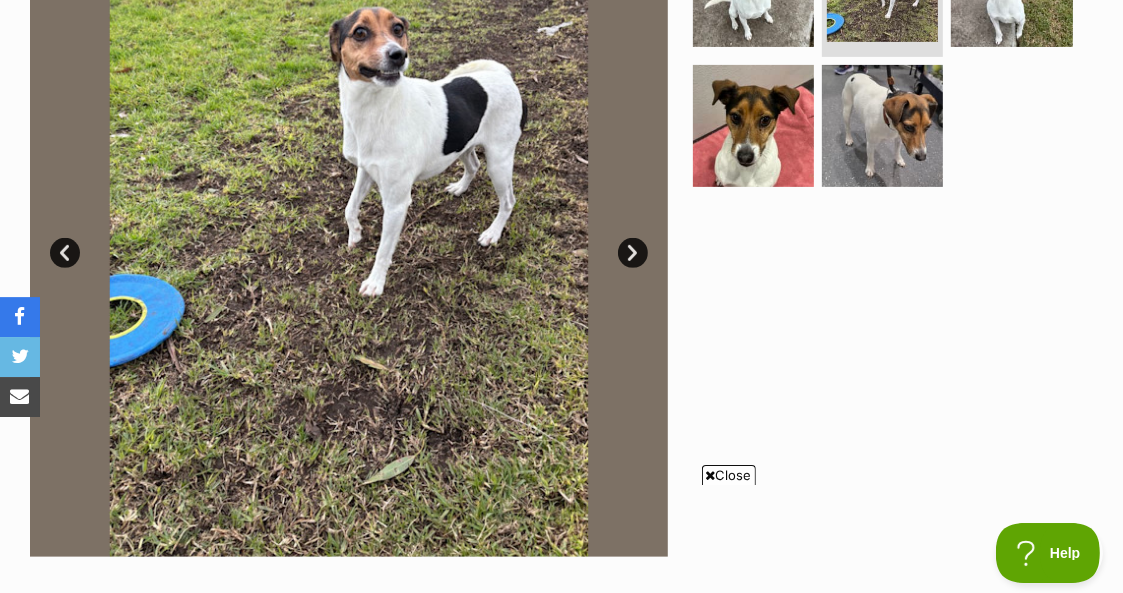 click on "Next" at bounding box center [633, 253] 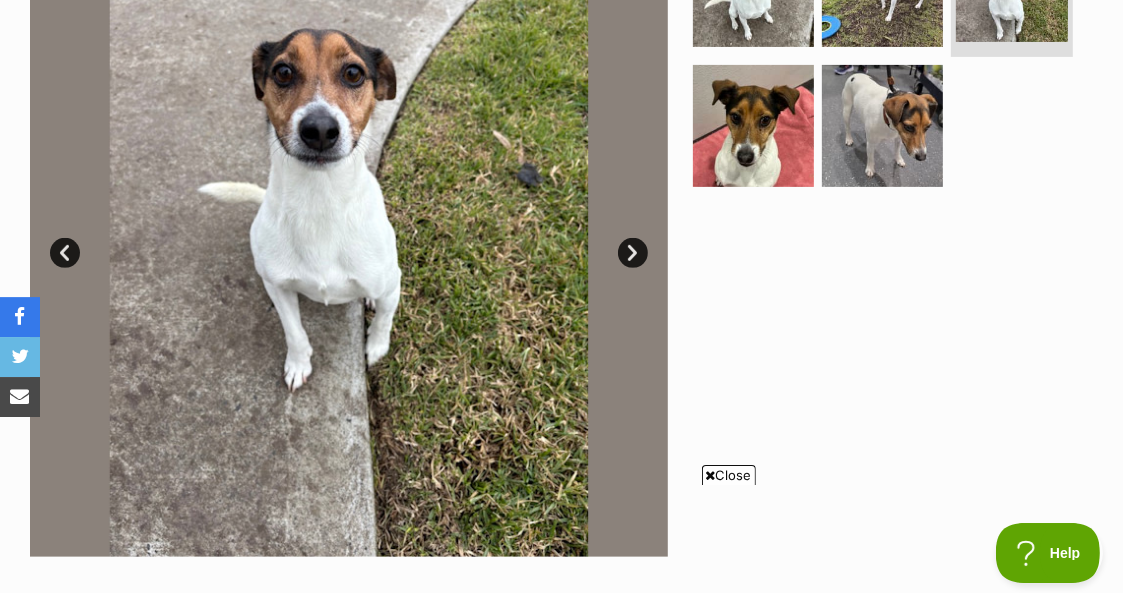 click on "Next" at bounding box center (633, 253) 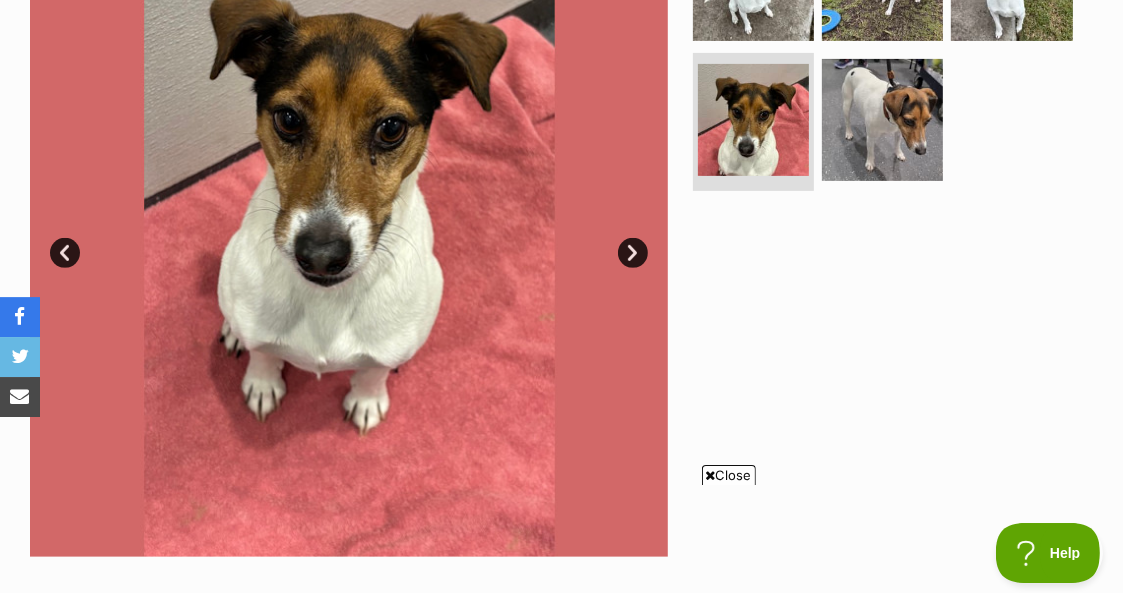 click on "Next" at bounding box center (633, 253) 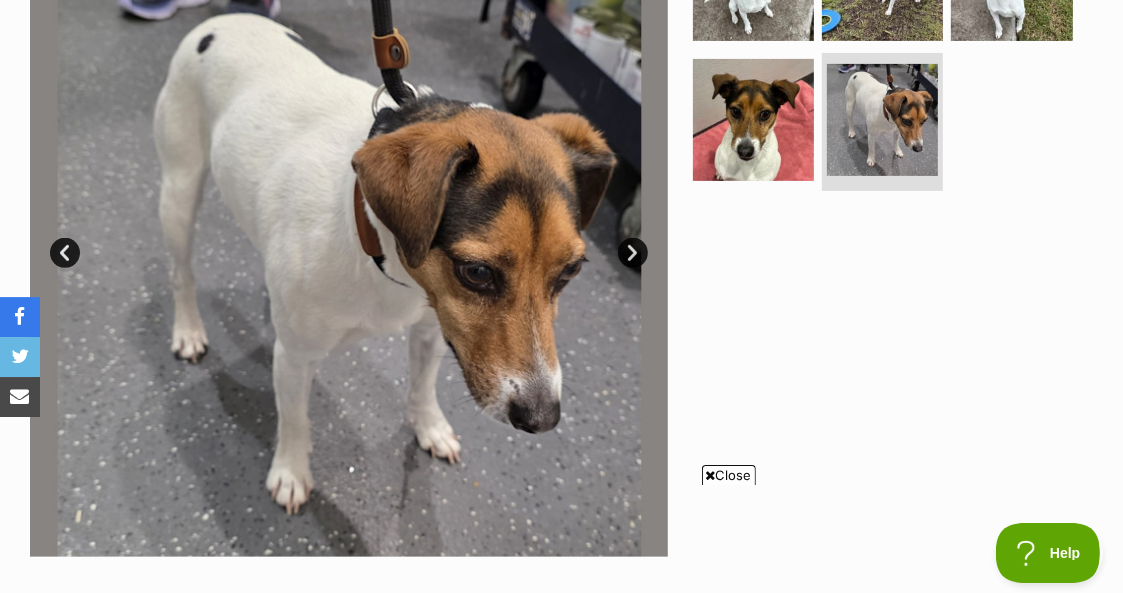 click on "Next" at bounding box center (633, 253) 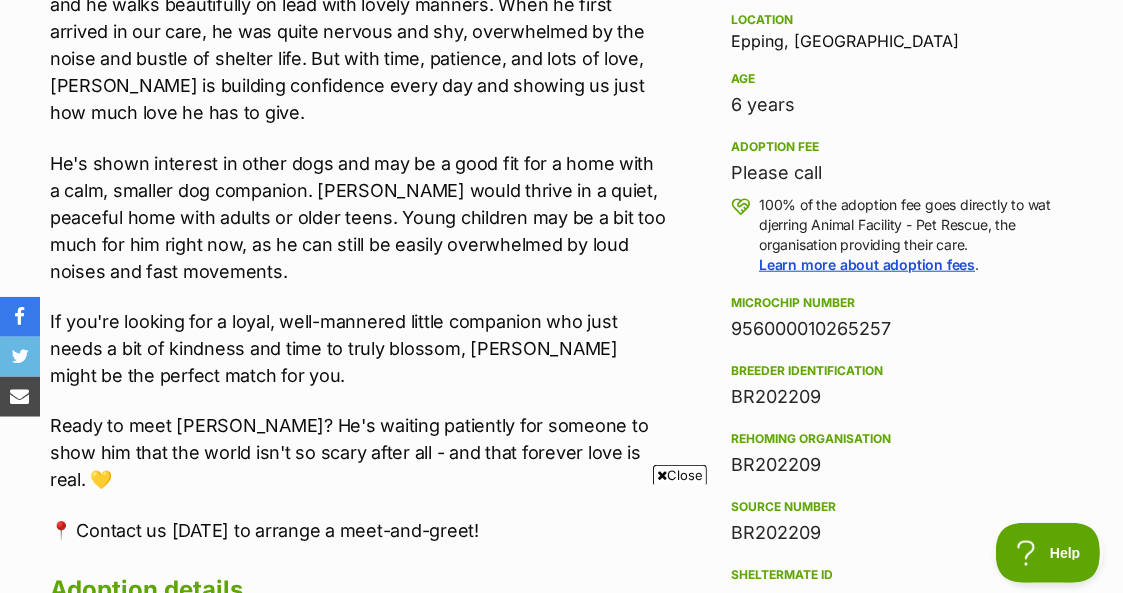 scroll, scrollTop: 1451, scrollLeft: 0, axis: vertical 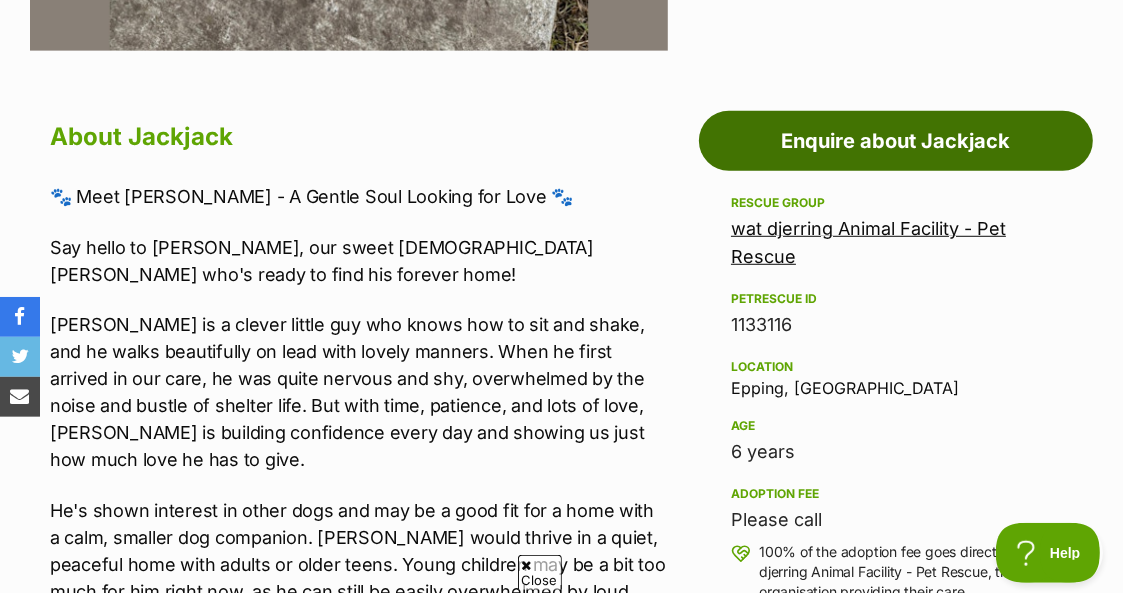 click on "Enquire about Jackjack" at bounding box center (896, 141) 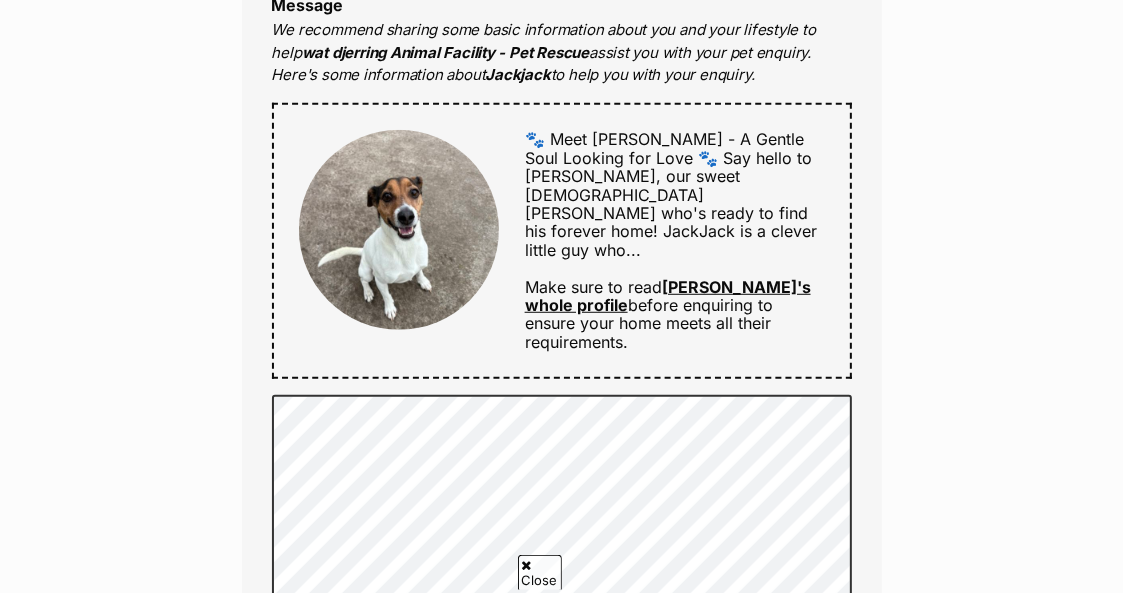 scroll, scrollTop: 1142, scrollLeft: 0, axis: vertical 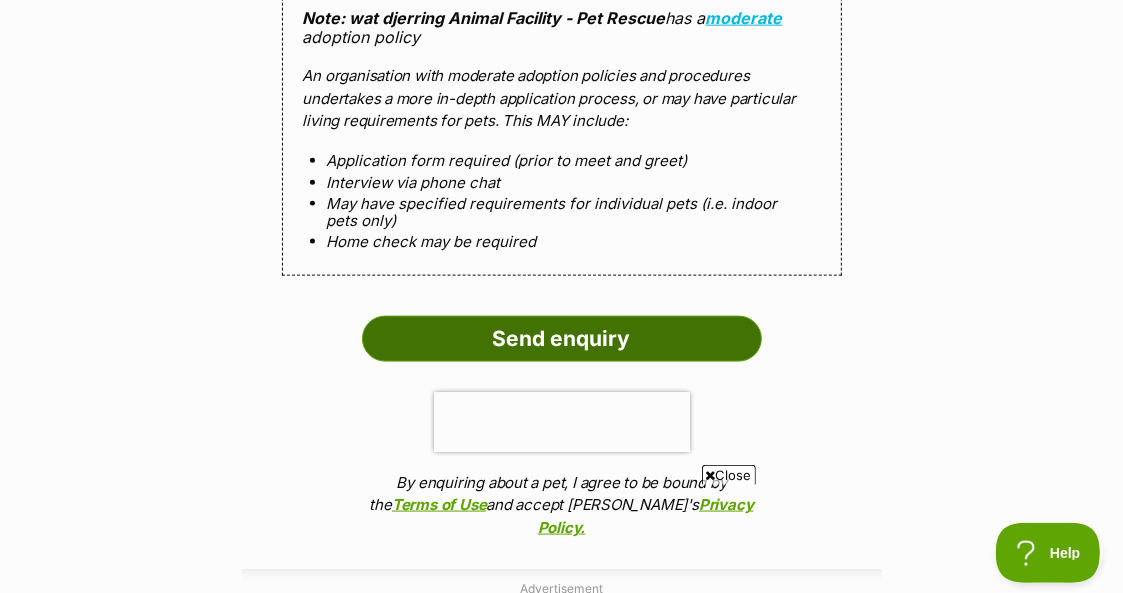 click on "Send enquiry" at bounding box center [562, 339] 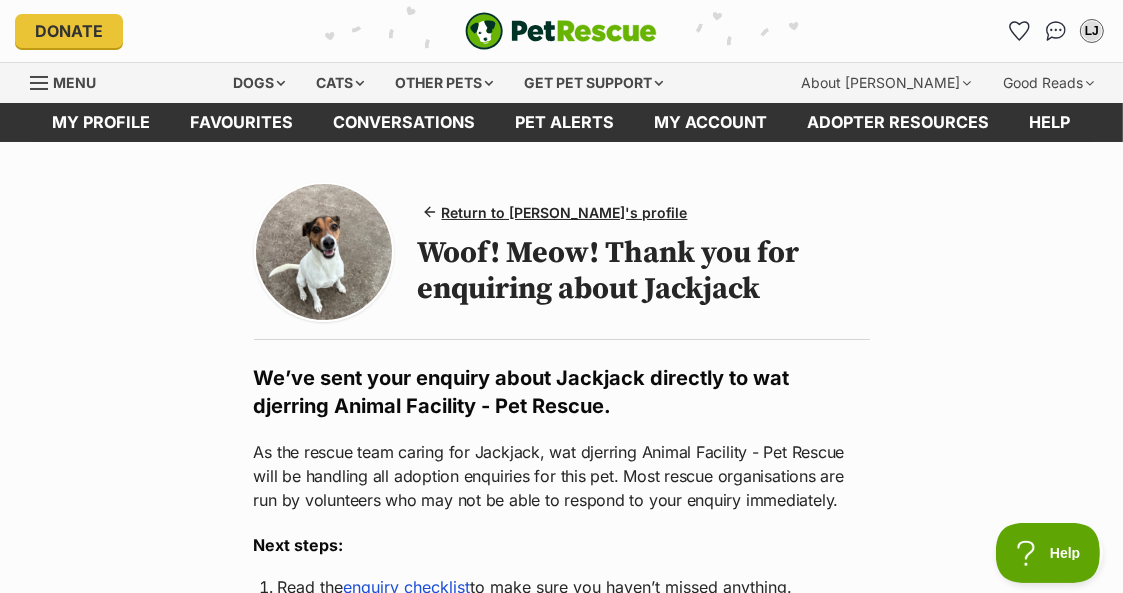 scroll, scrollTop: 0, scrollLeft: 0, axis: both 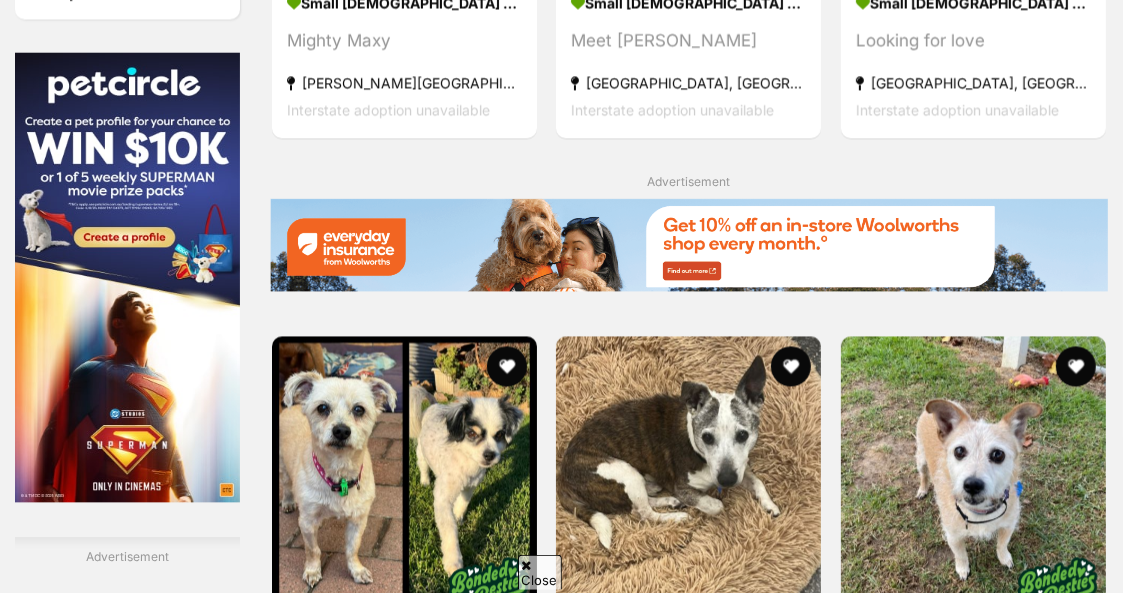 click at bounding box center (688, 952) 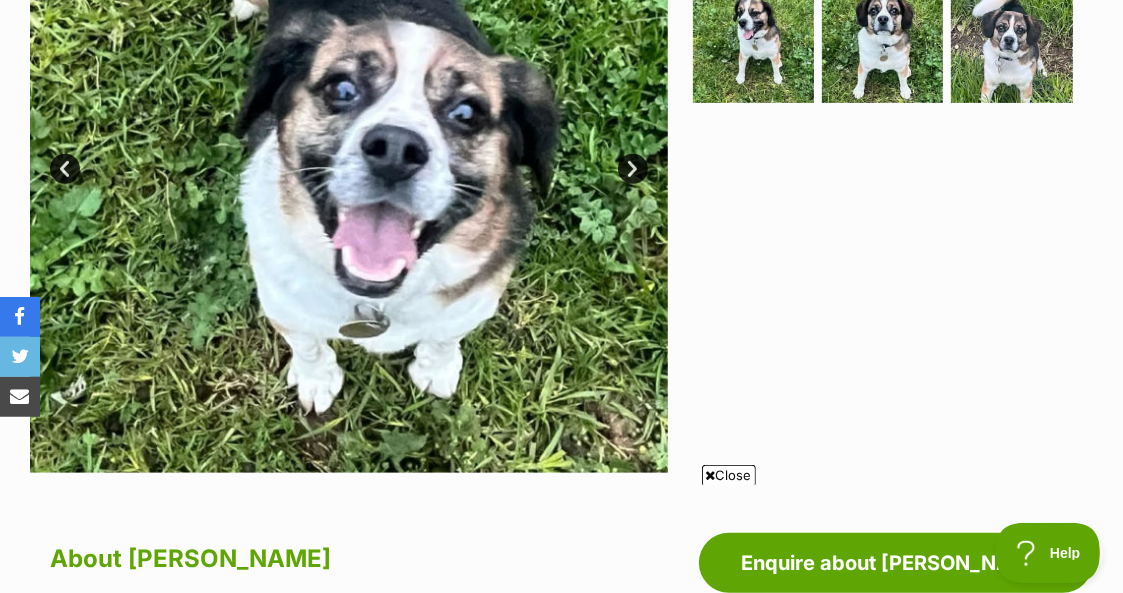 scroll, scrollTop: 577, scrollLeft: 0, axis: vertical 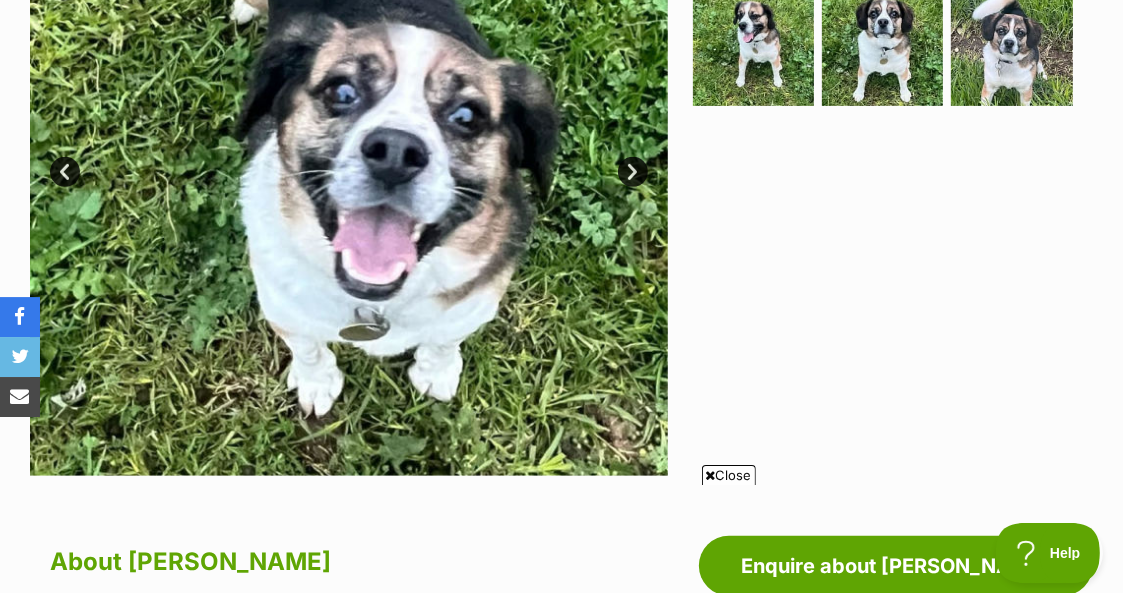 click on "Next" at bounding box center [633, 172] 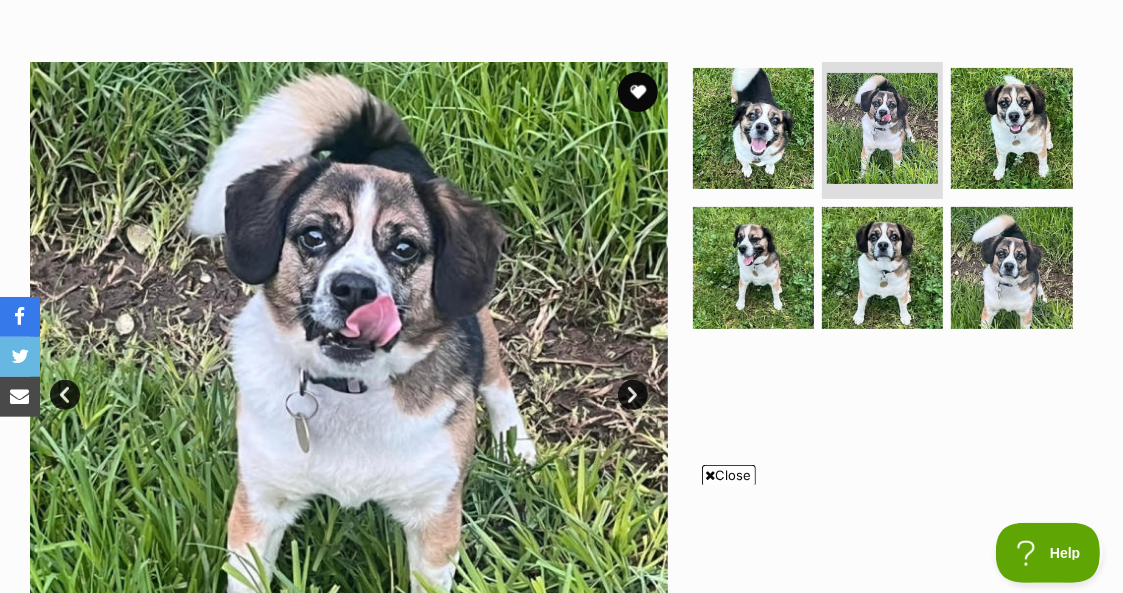 scroll, scrollTop: 392, scrollLeft: 0, axis: vertical 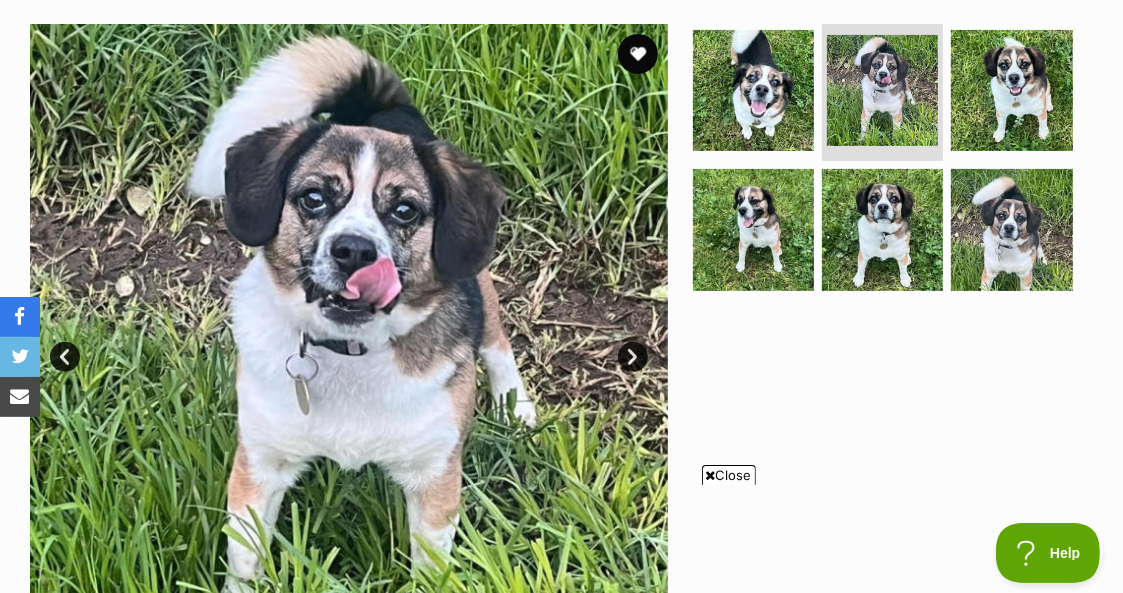 click on "Next" at bounding box center [633, 357] 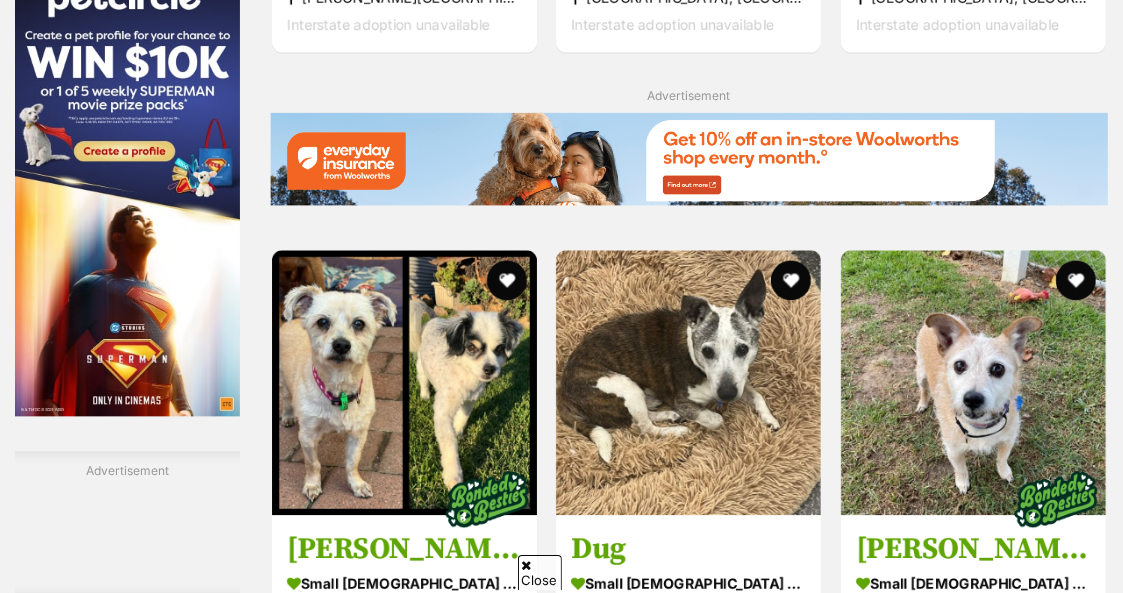 scroll, scrollTop: 3344, scrollLeft: 0, axis: vertical 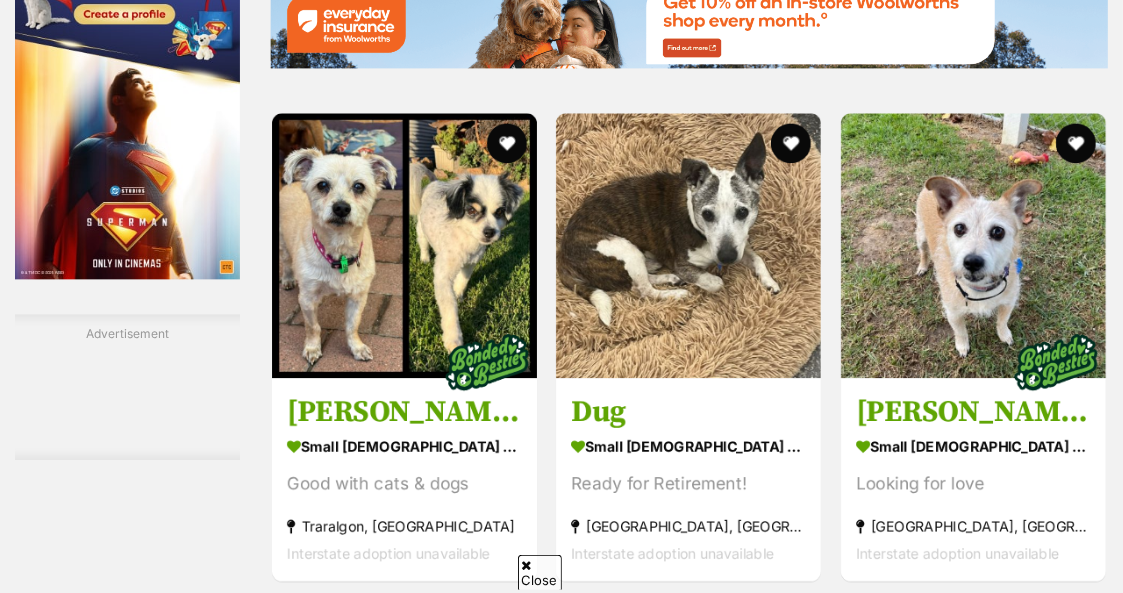 click on "Next" at bounding box center (689, 1302) 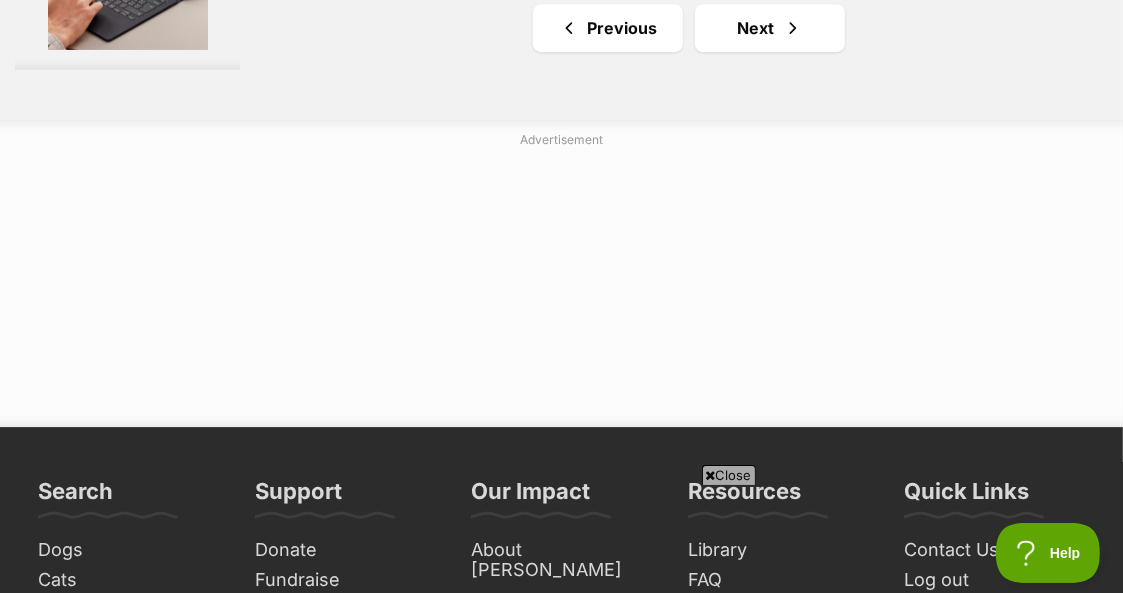 scroll, scrollTop: 4620, scrollLeft: 0, axis: vertical 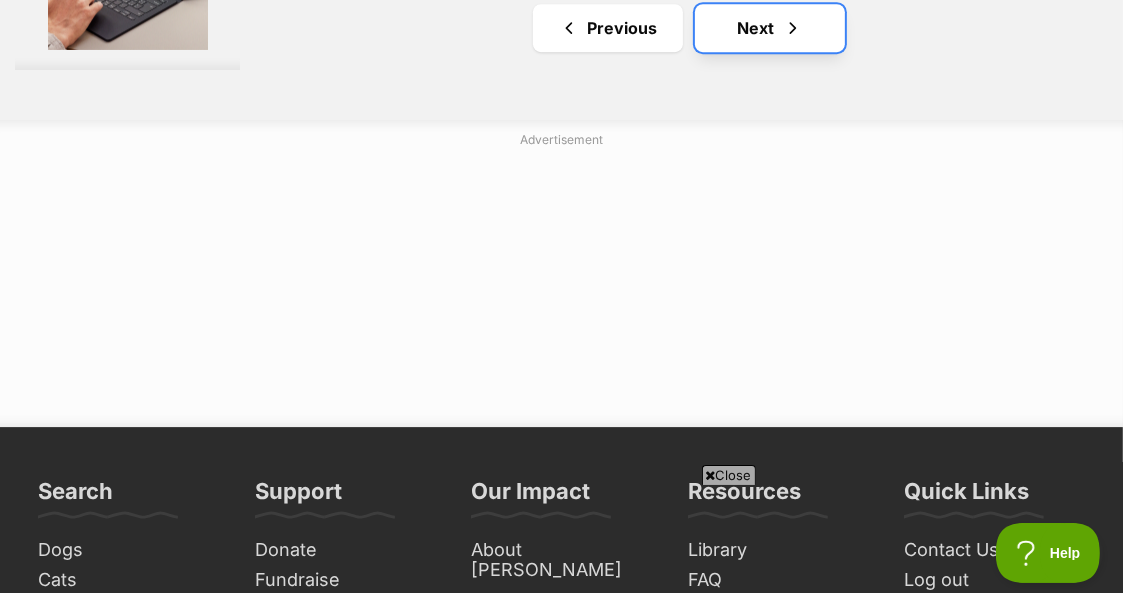 click on "Next" at bounding box center [770, 28] 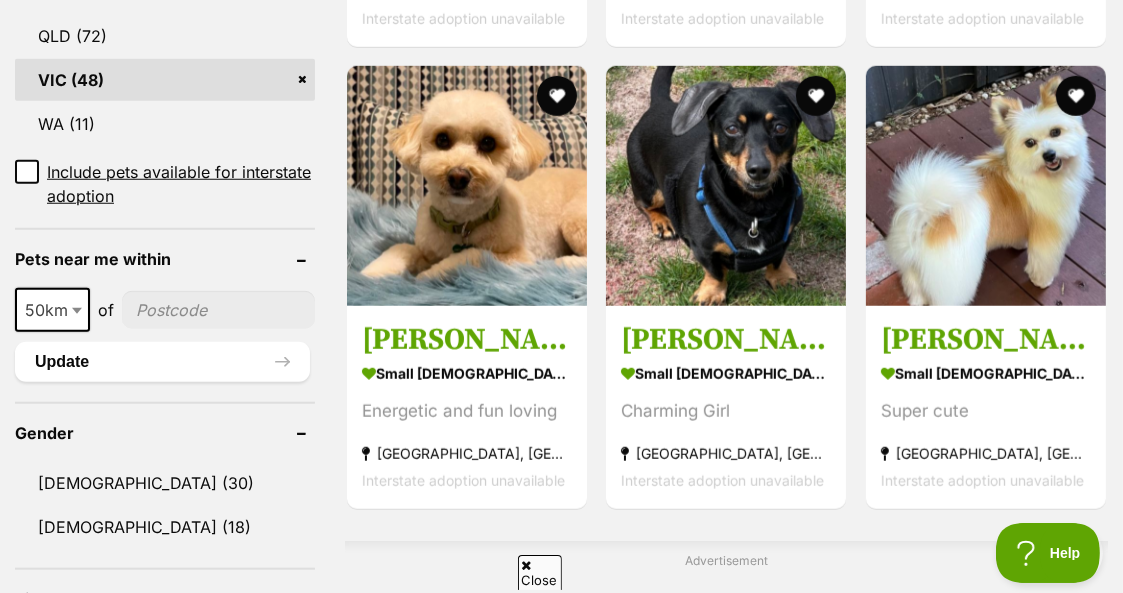 scroll, scrollTop: 0, scrollLeft: 0, axis: both 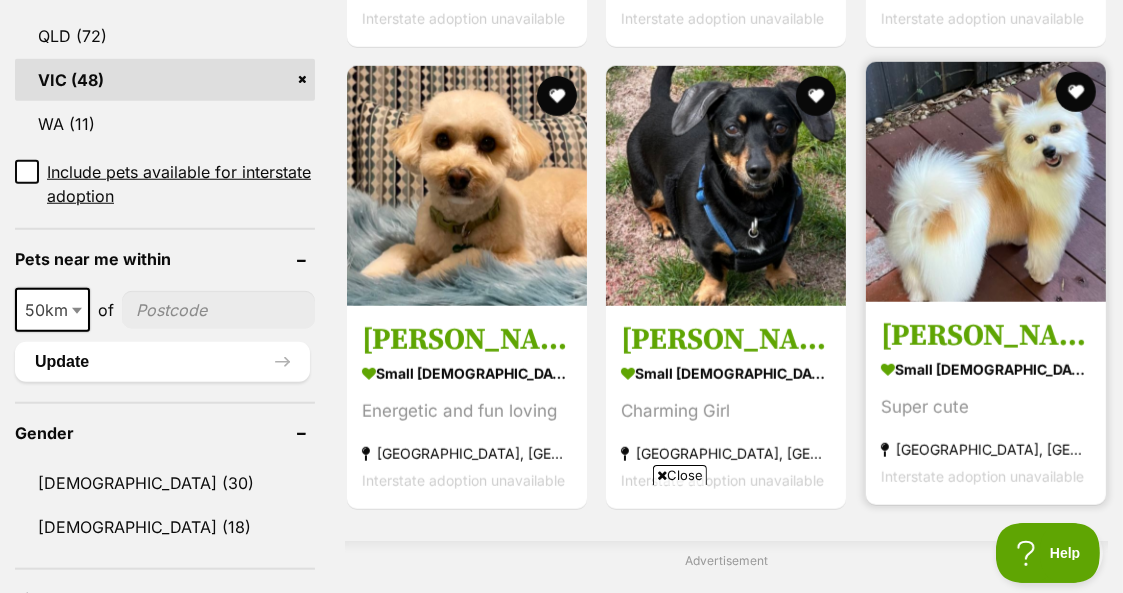 click on "[PERSON_NAME]" at bounding box center (986, 336) 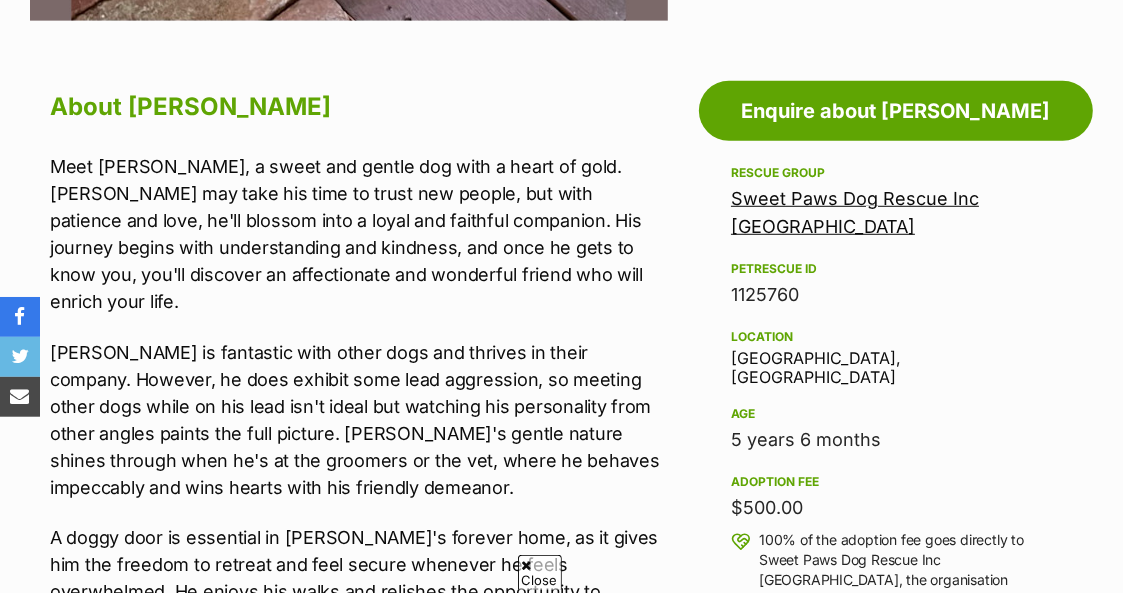 scroll, scrollTop: 1030, scrollLeft: 0, axis: vertical 